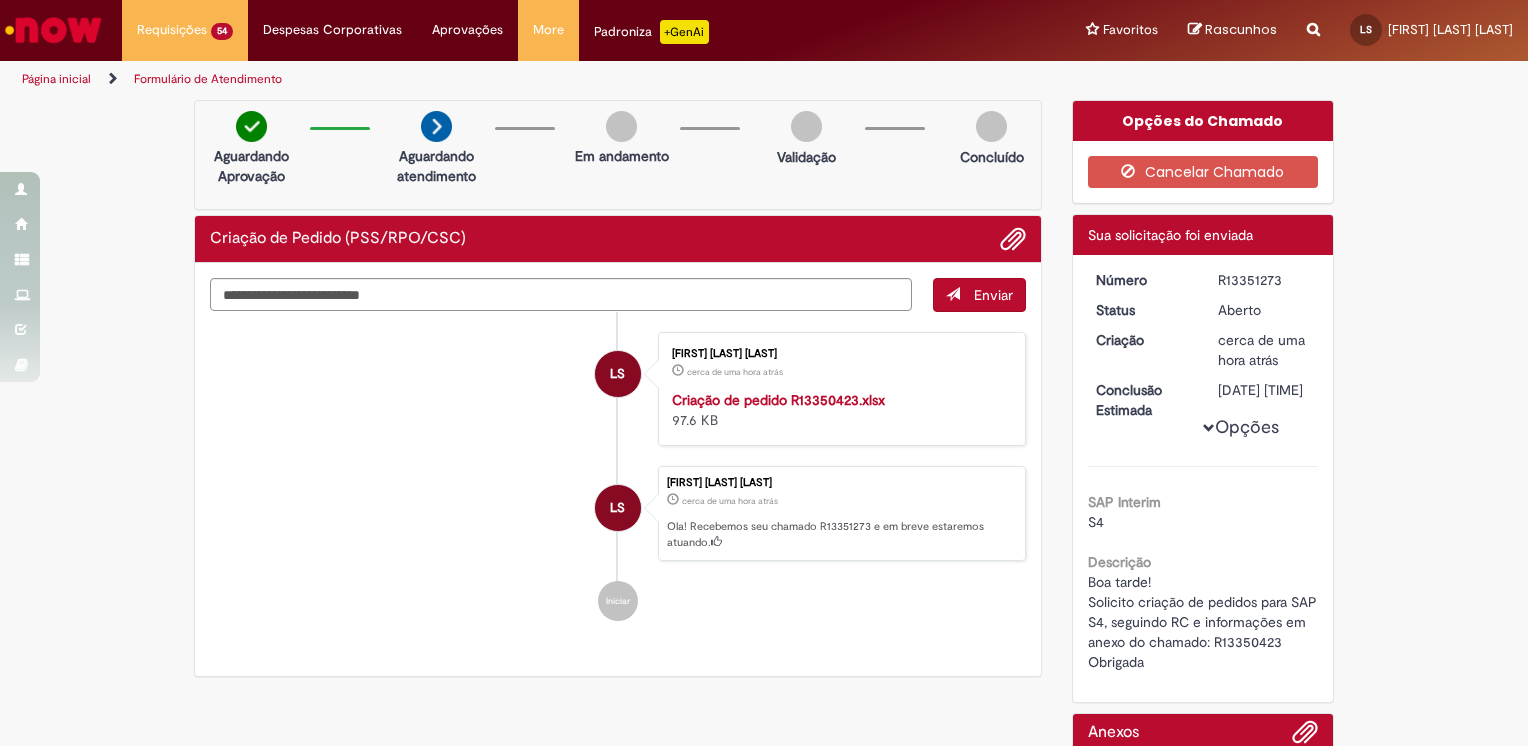 scroll, scrollTop: 0, scrollLeft: 0, axis: both 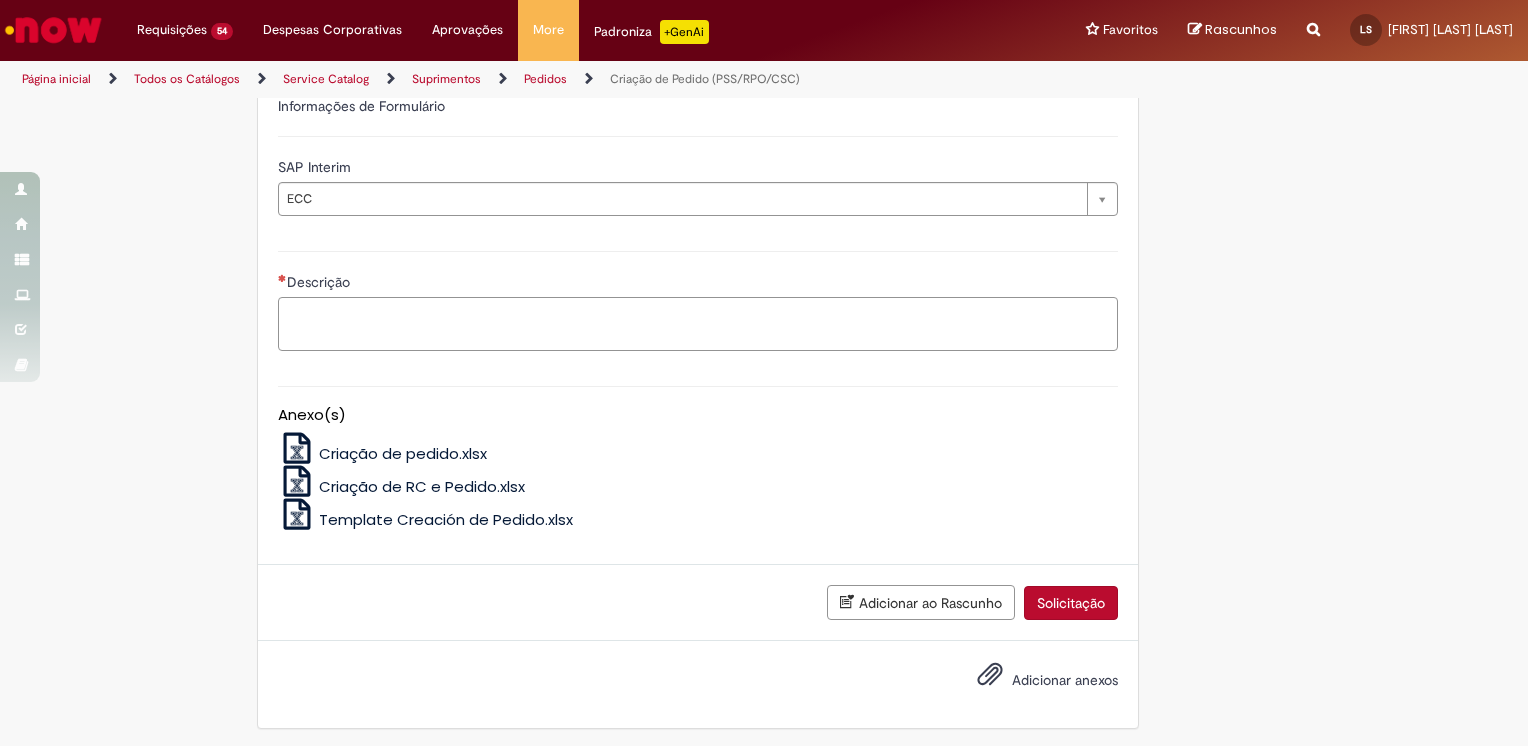click on "Descrição" at bounding box center (698, 324) 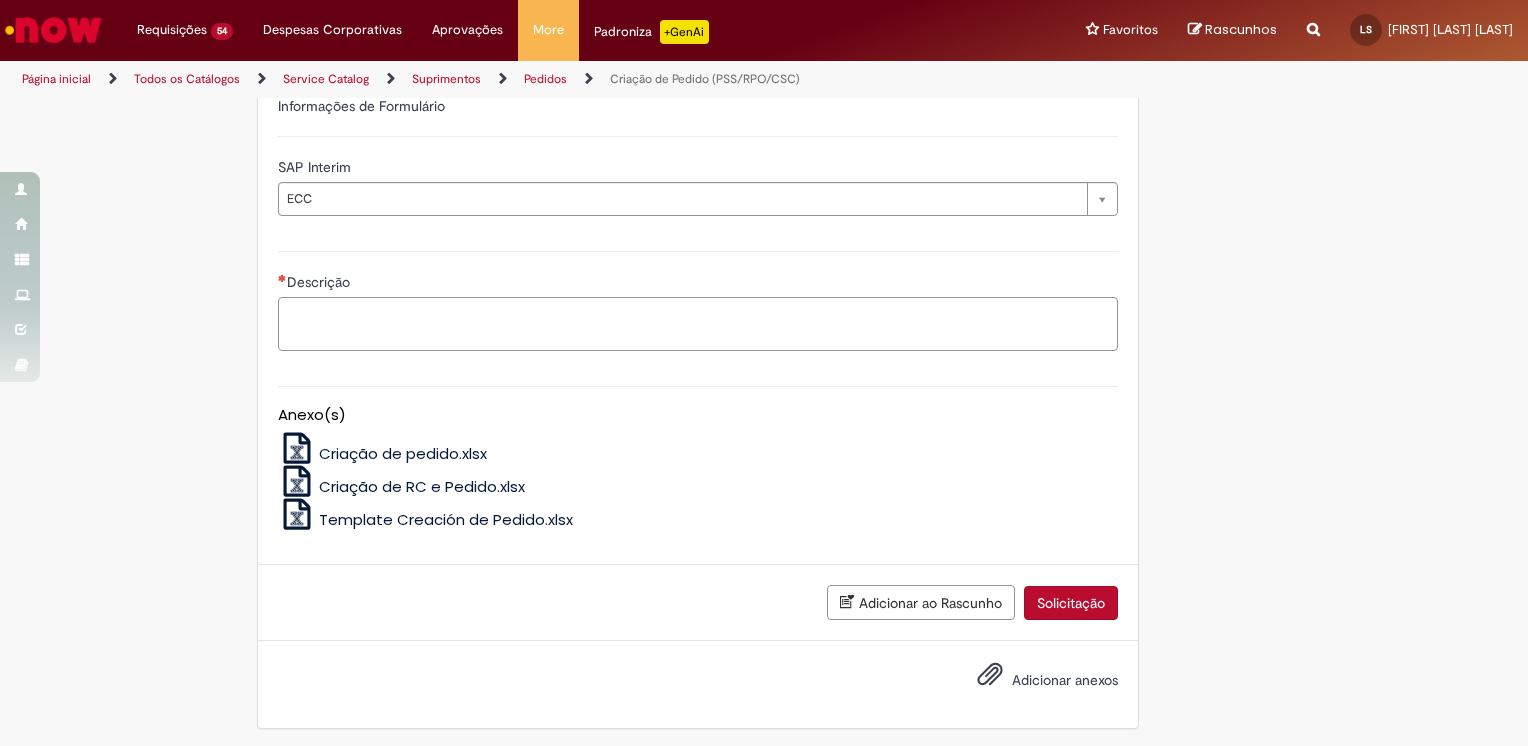 paste on "**********" 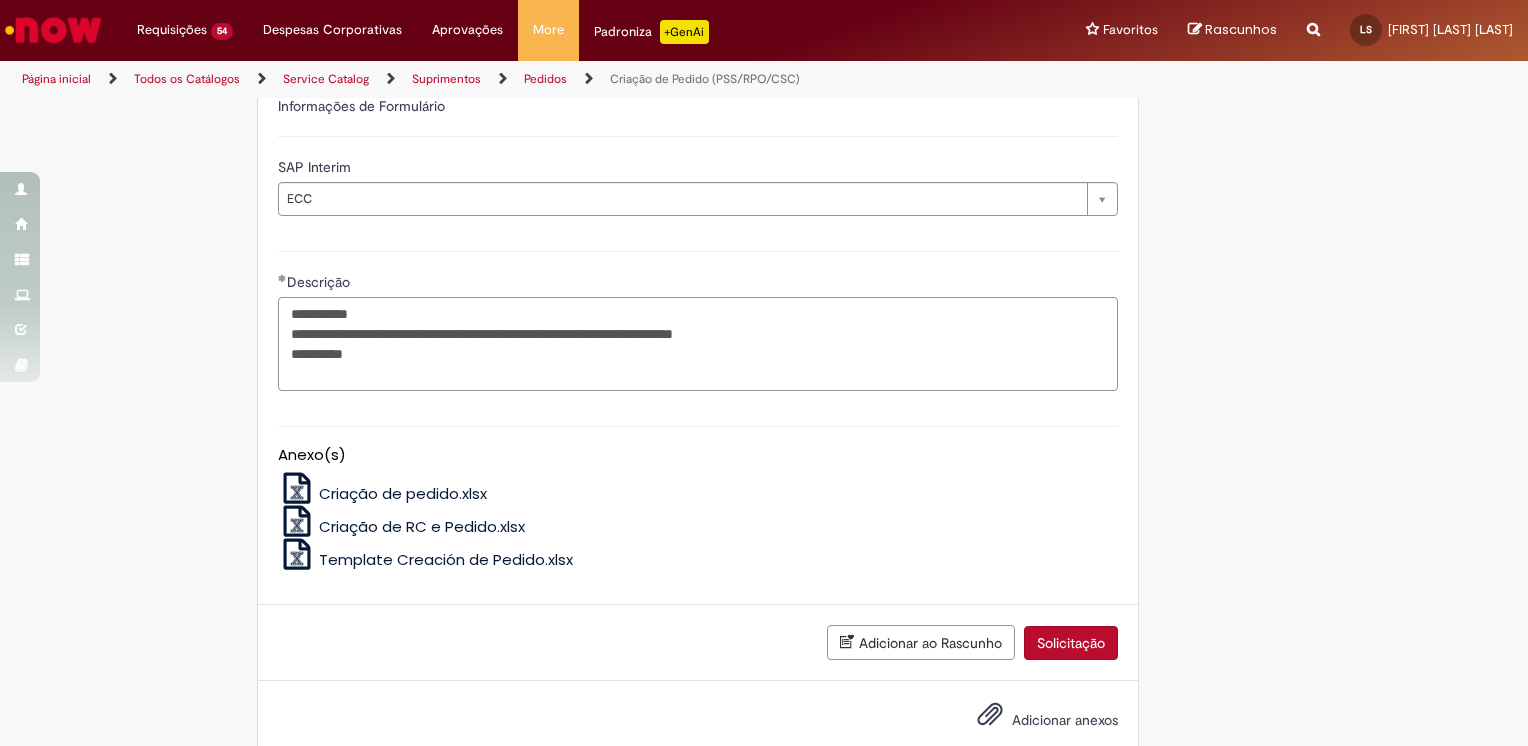 drag, startPoint x: 289, startPoint y: 302, endPoint x: 328, endPoint y: 294, distance: 39.812057 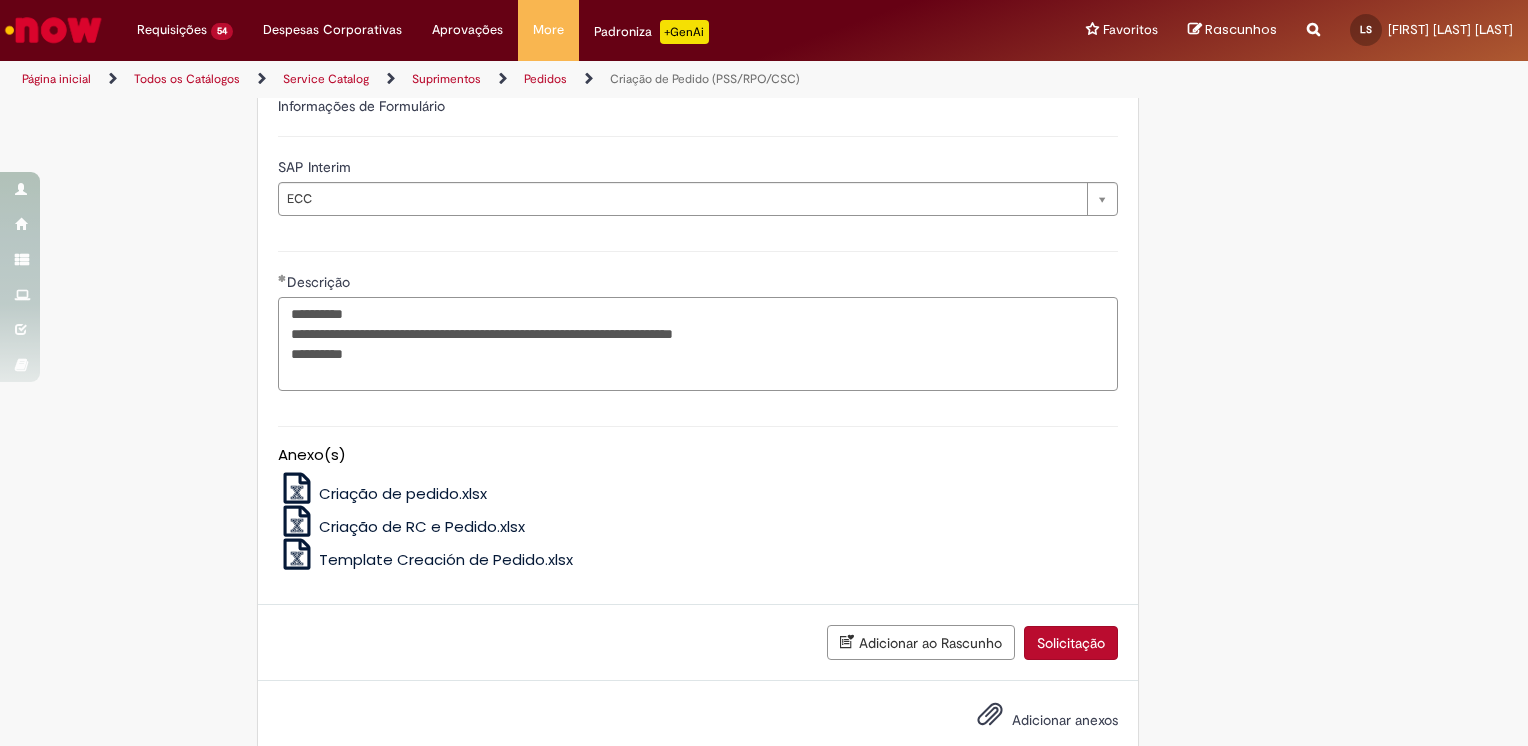 click on "**********" at bounding box center [698, 344] 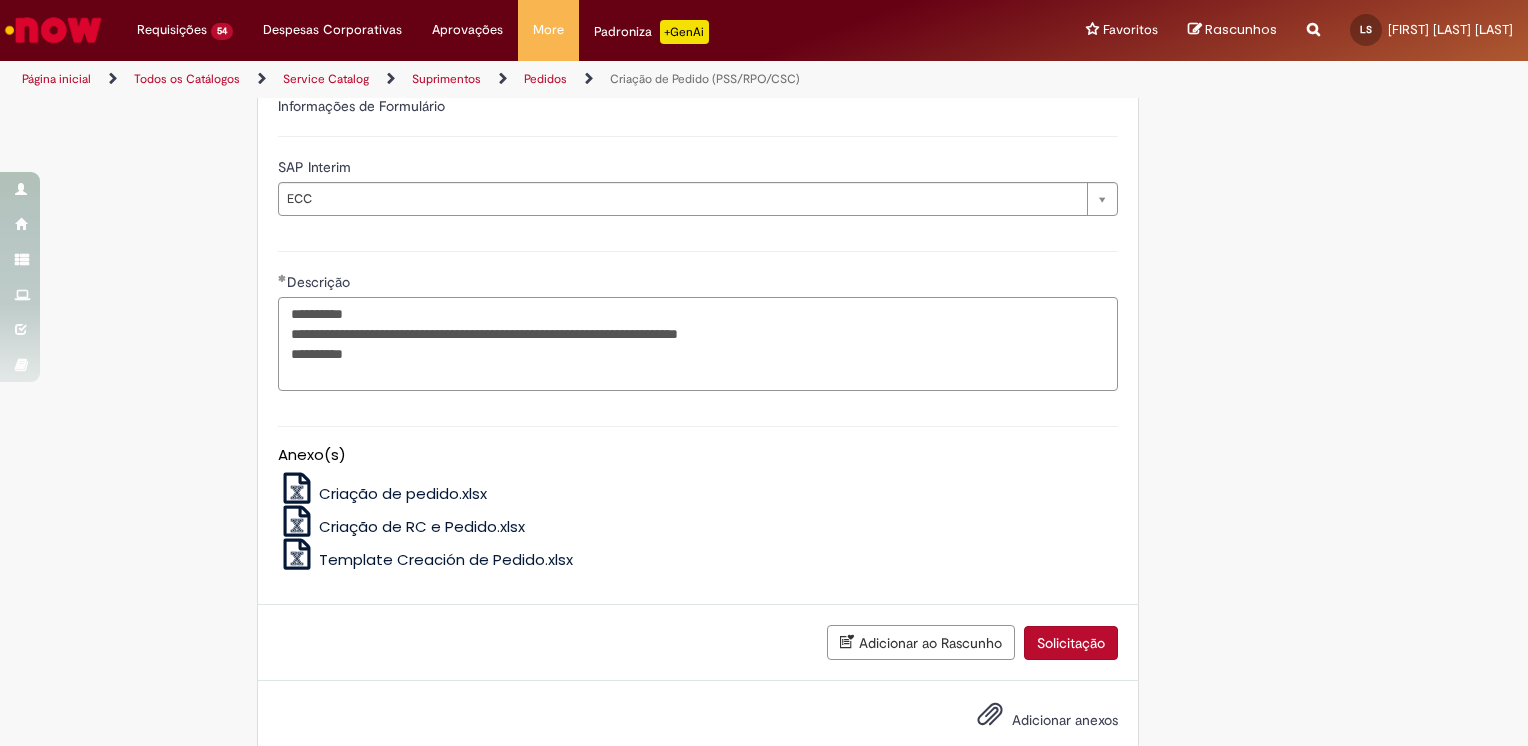 click on "**********" at bounding box center (698, 344) 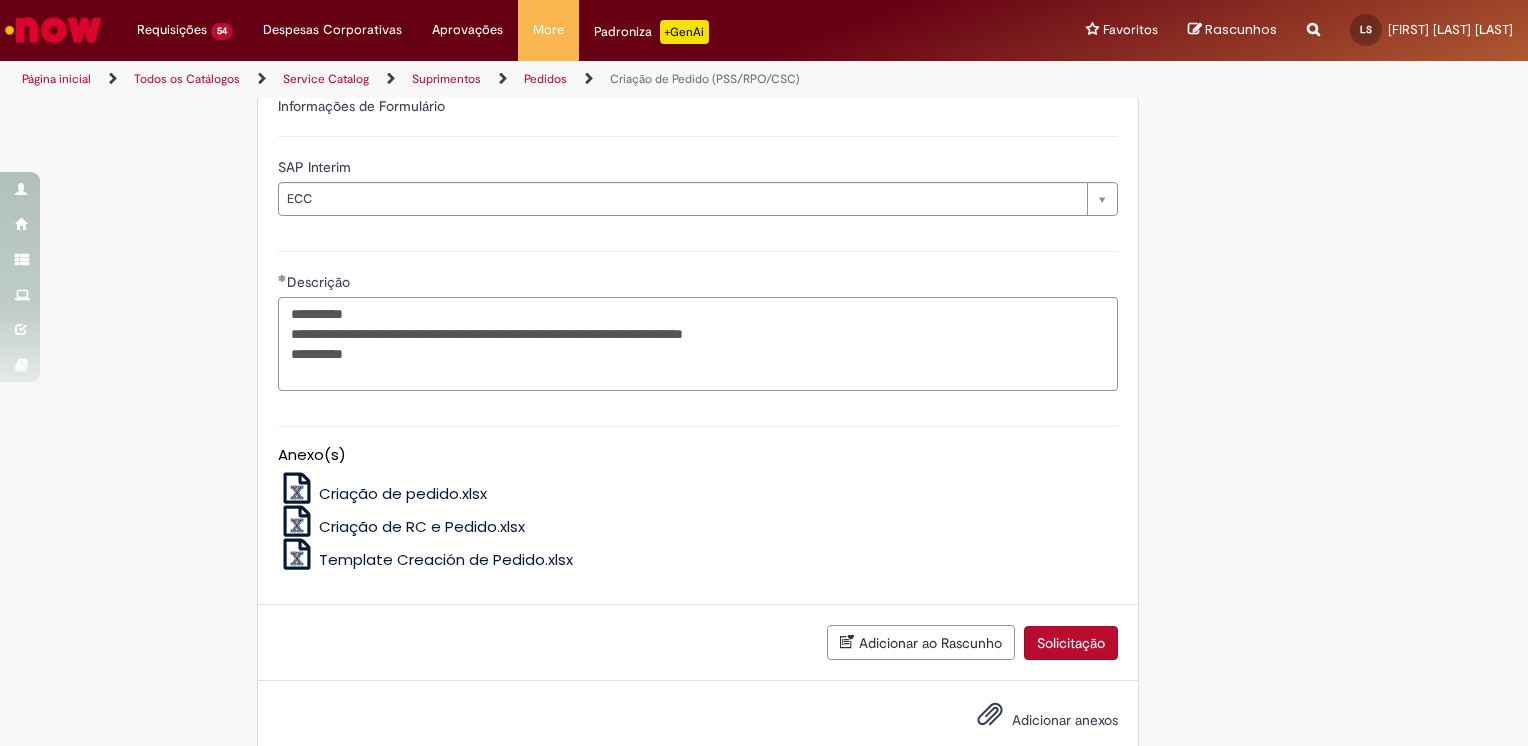 click on "**********" at bounding box center [698, 344] 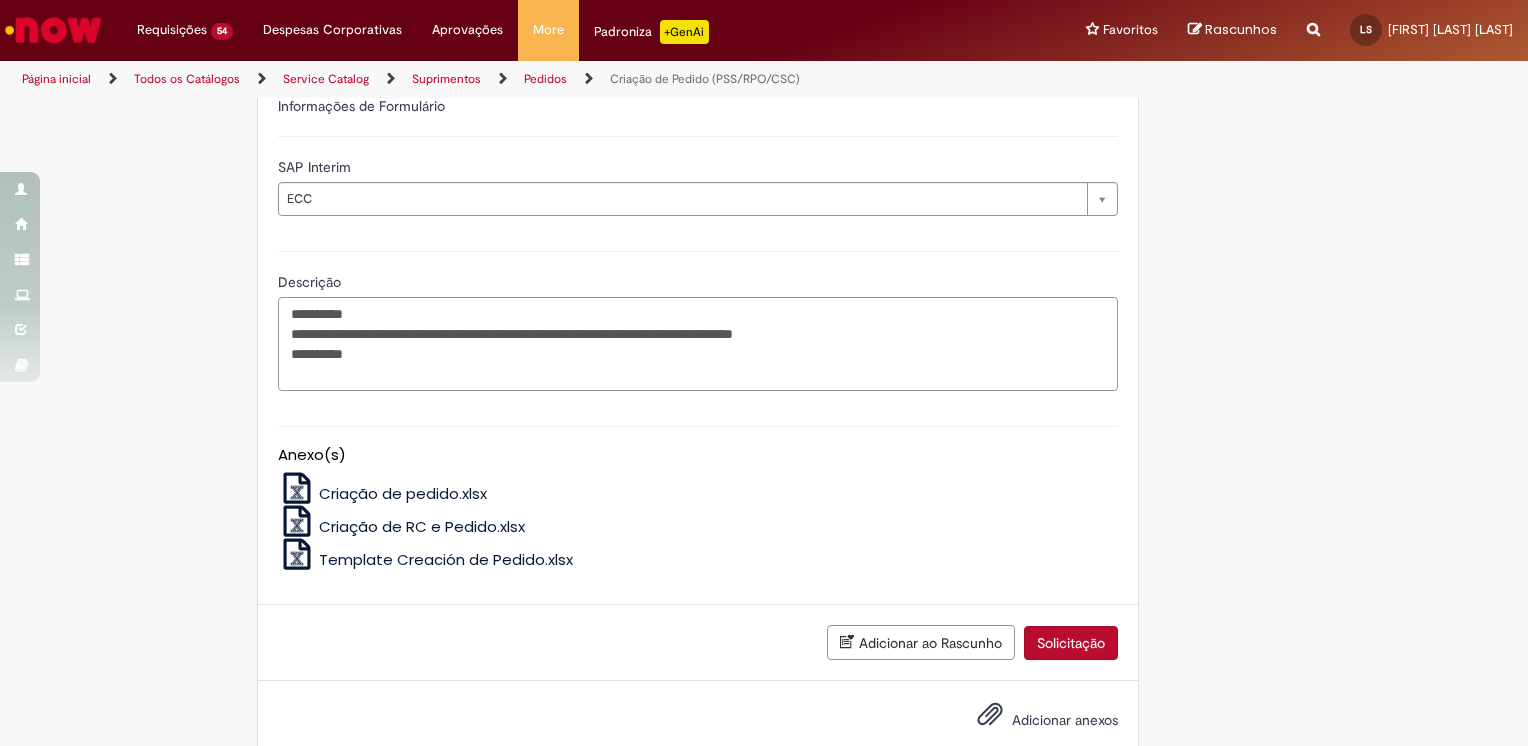 paste on "*********" 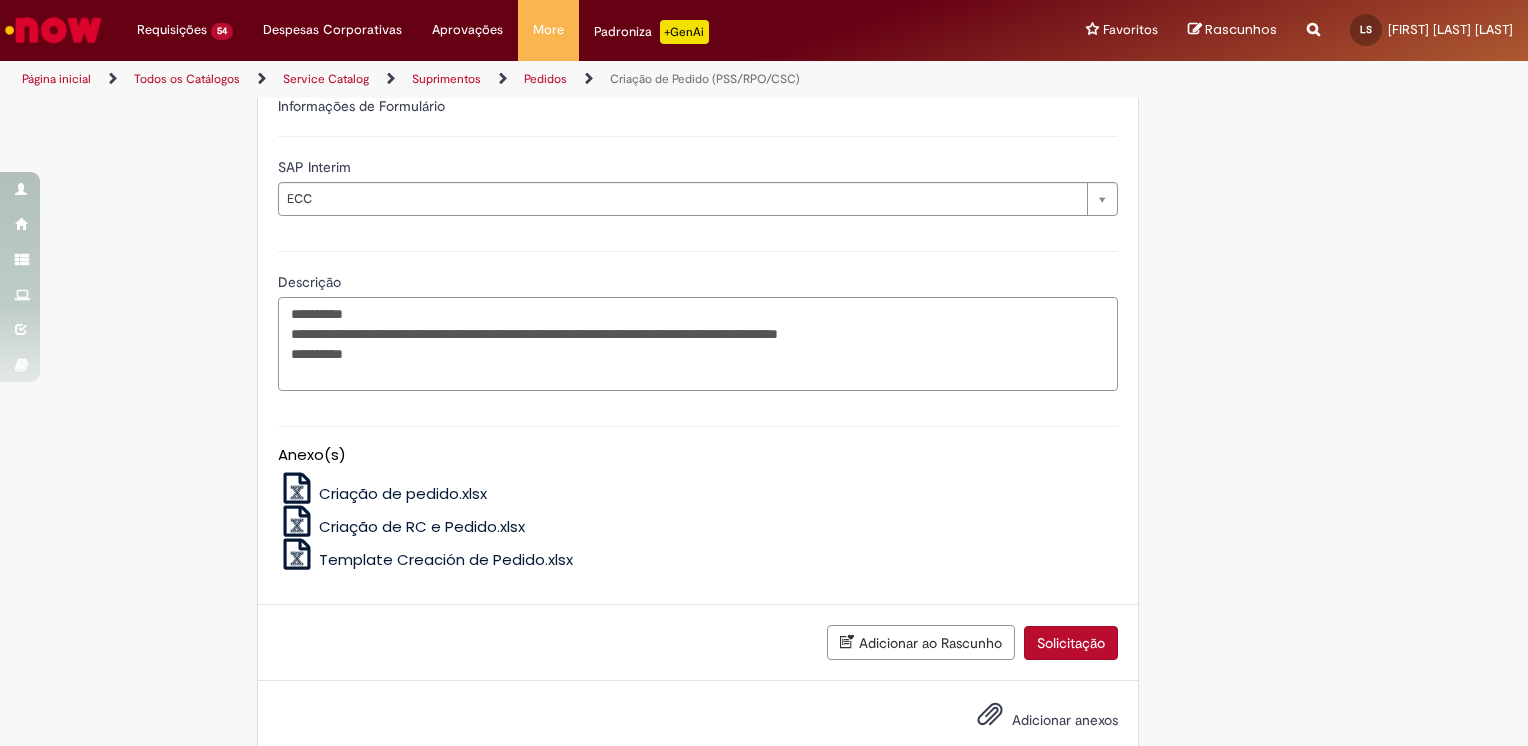 click on "**********" at bounding box center [698, 344] 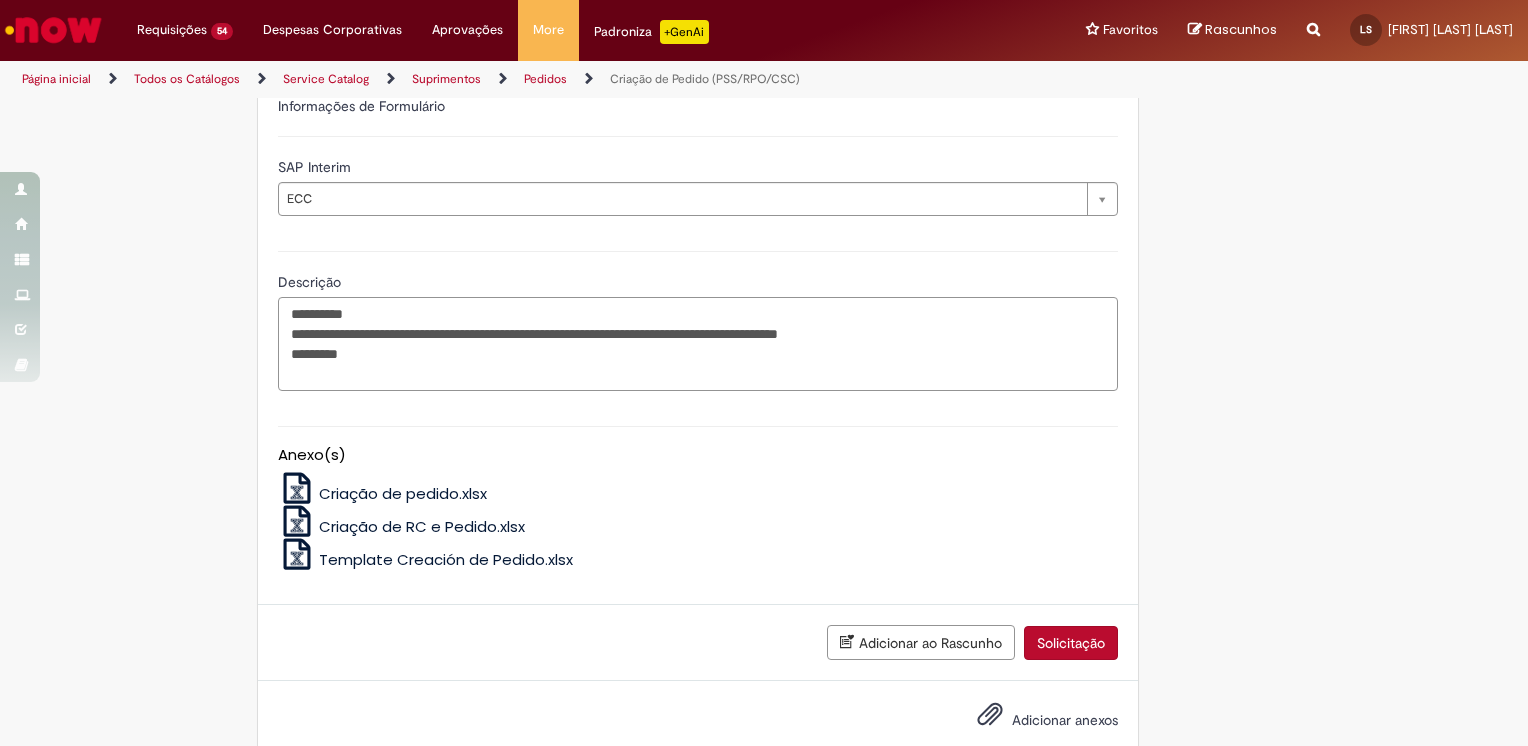 drag, startPoint x: 453, startPoint y: 327, endPoint x: 488, endPoint y: 324, distance: 35.128338 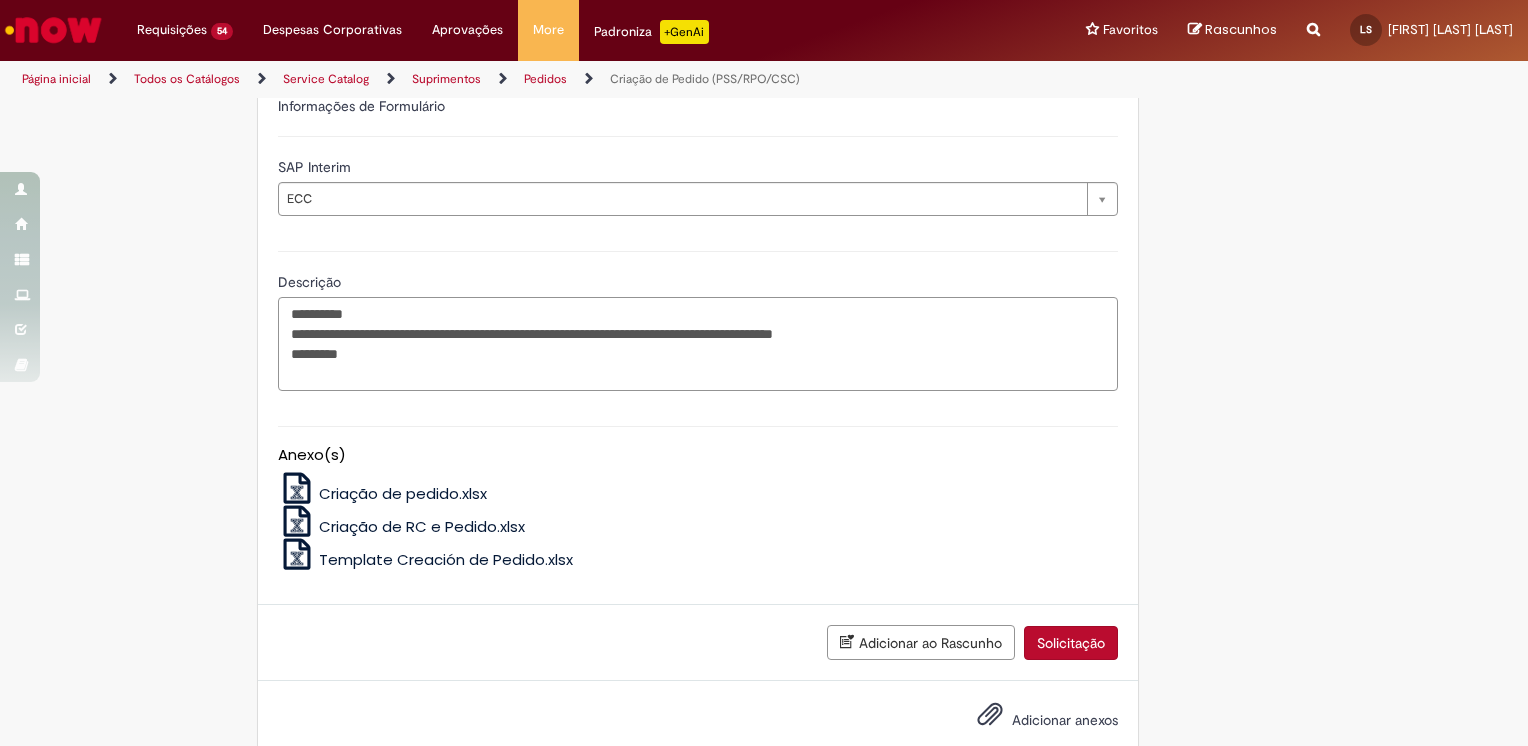 type on "**********" 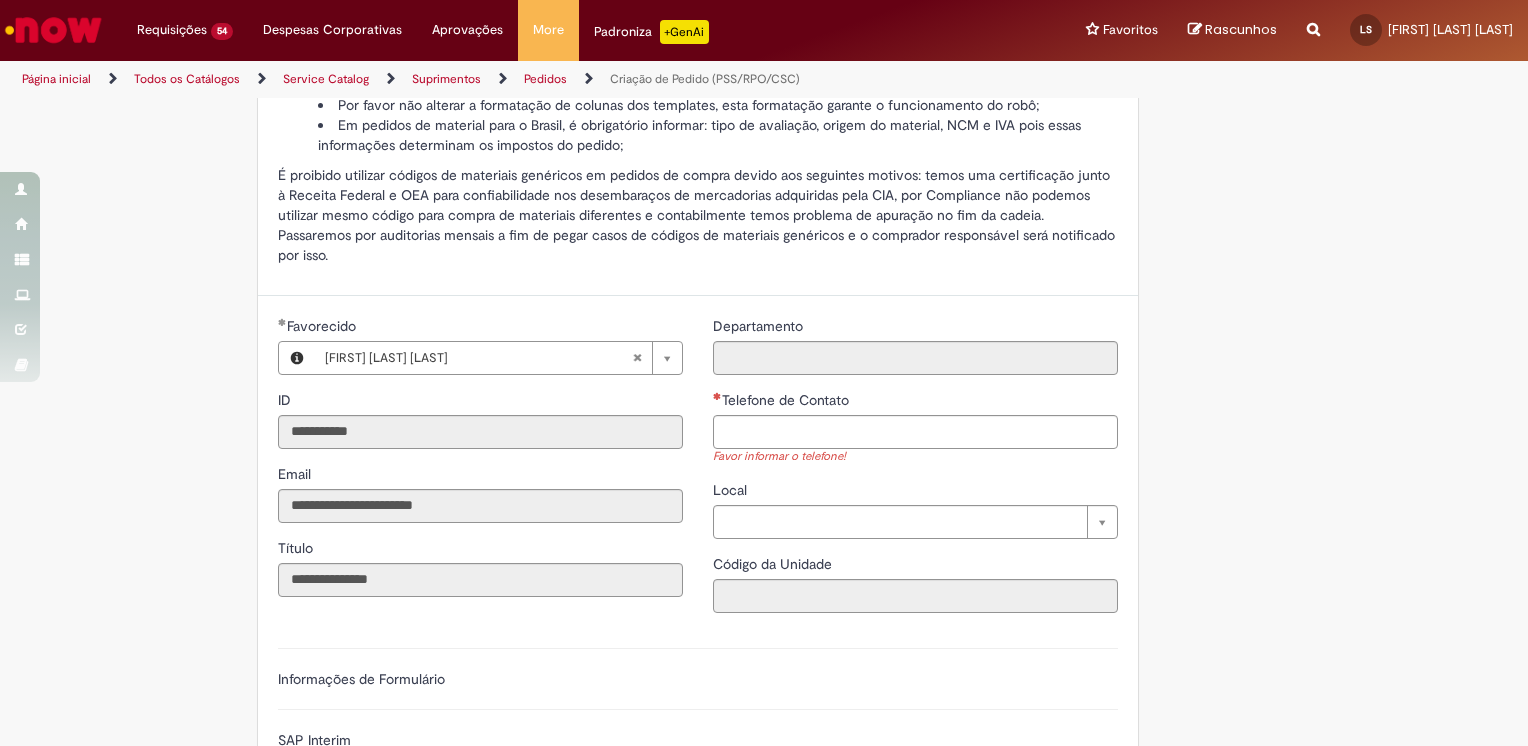 scroll, scrollTop: 158, scrollLeft: 0, axis: vertical 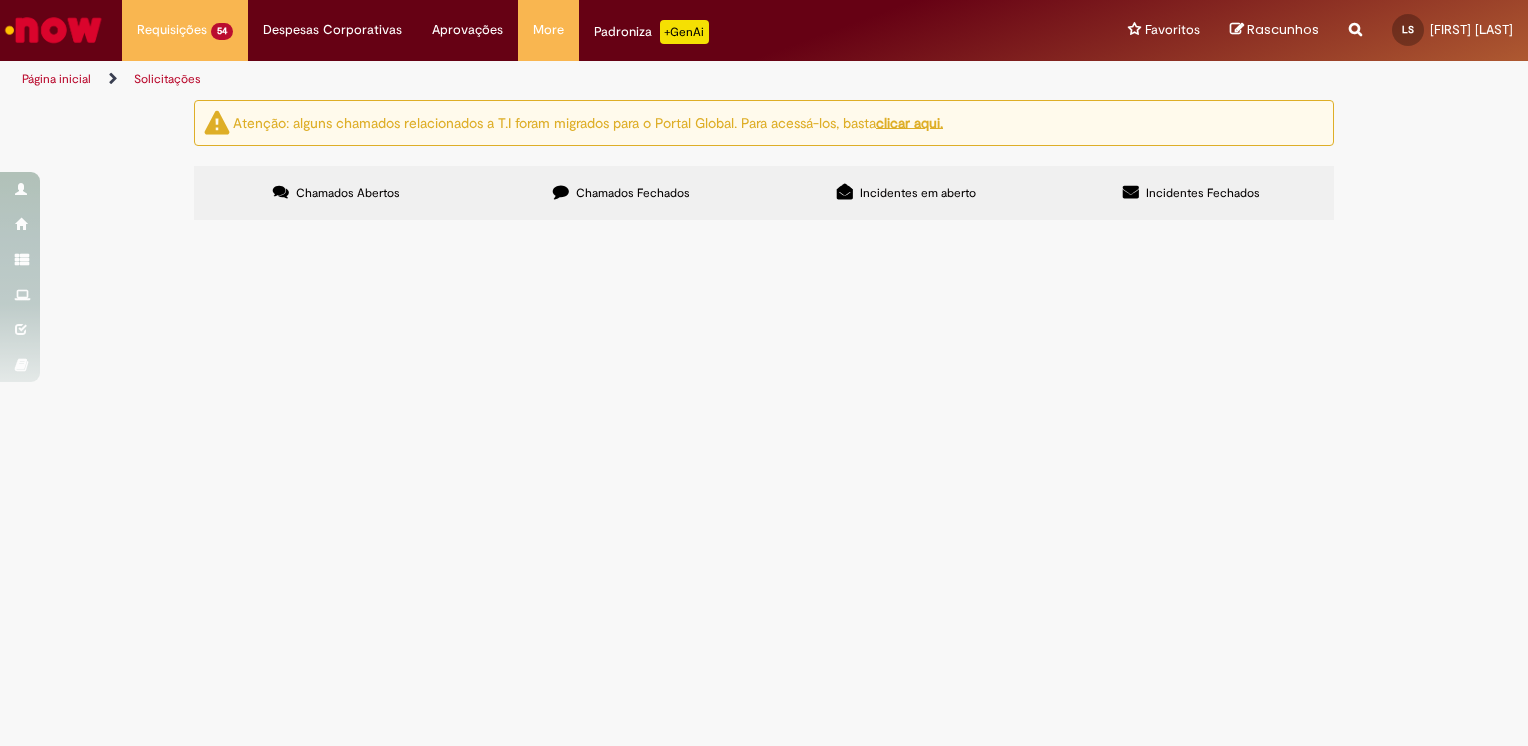 click at bounding box center [0, 0] 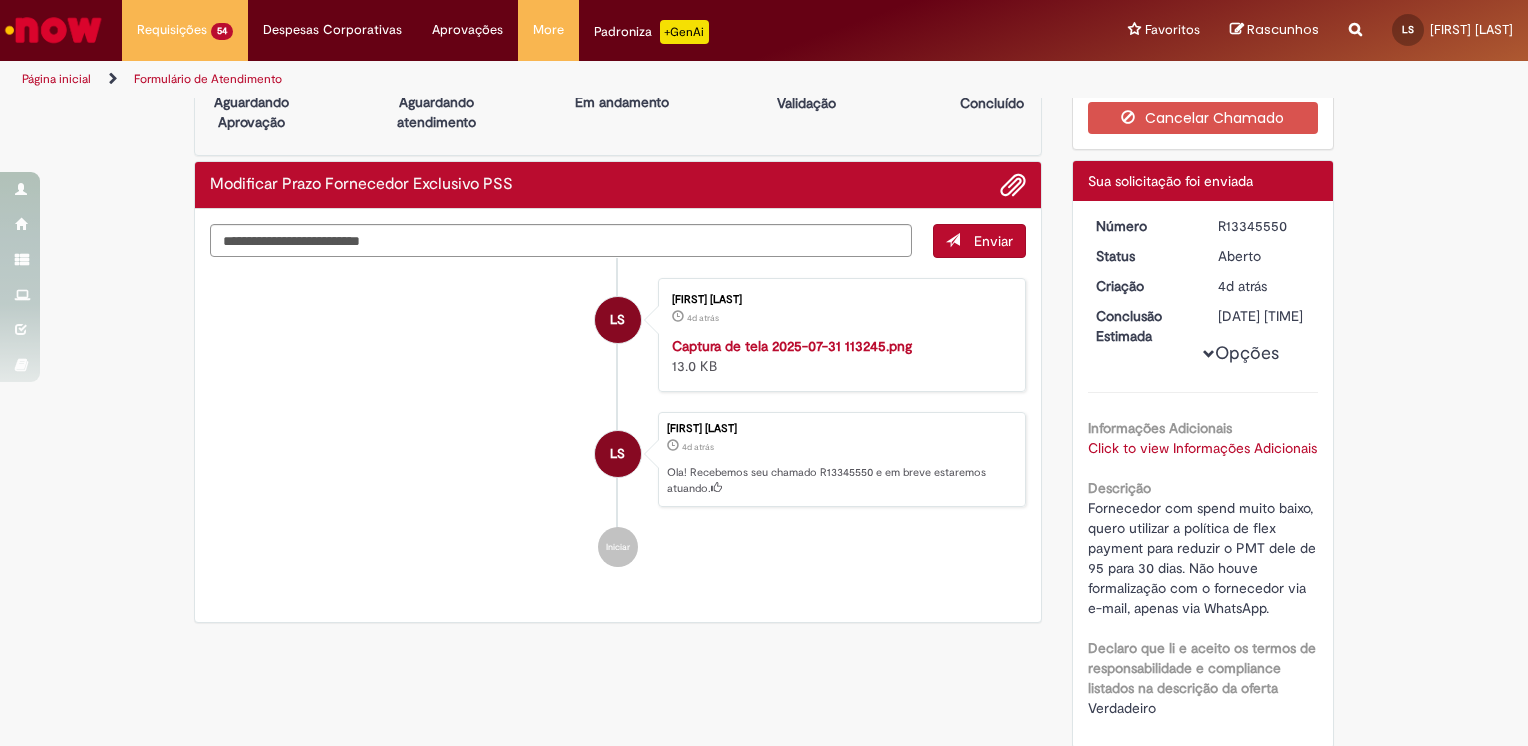 scroll, scrollTop: 100, scrollLeft: 0, axis: vertical 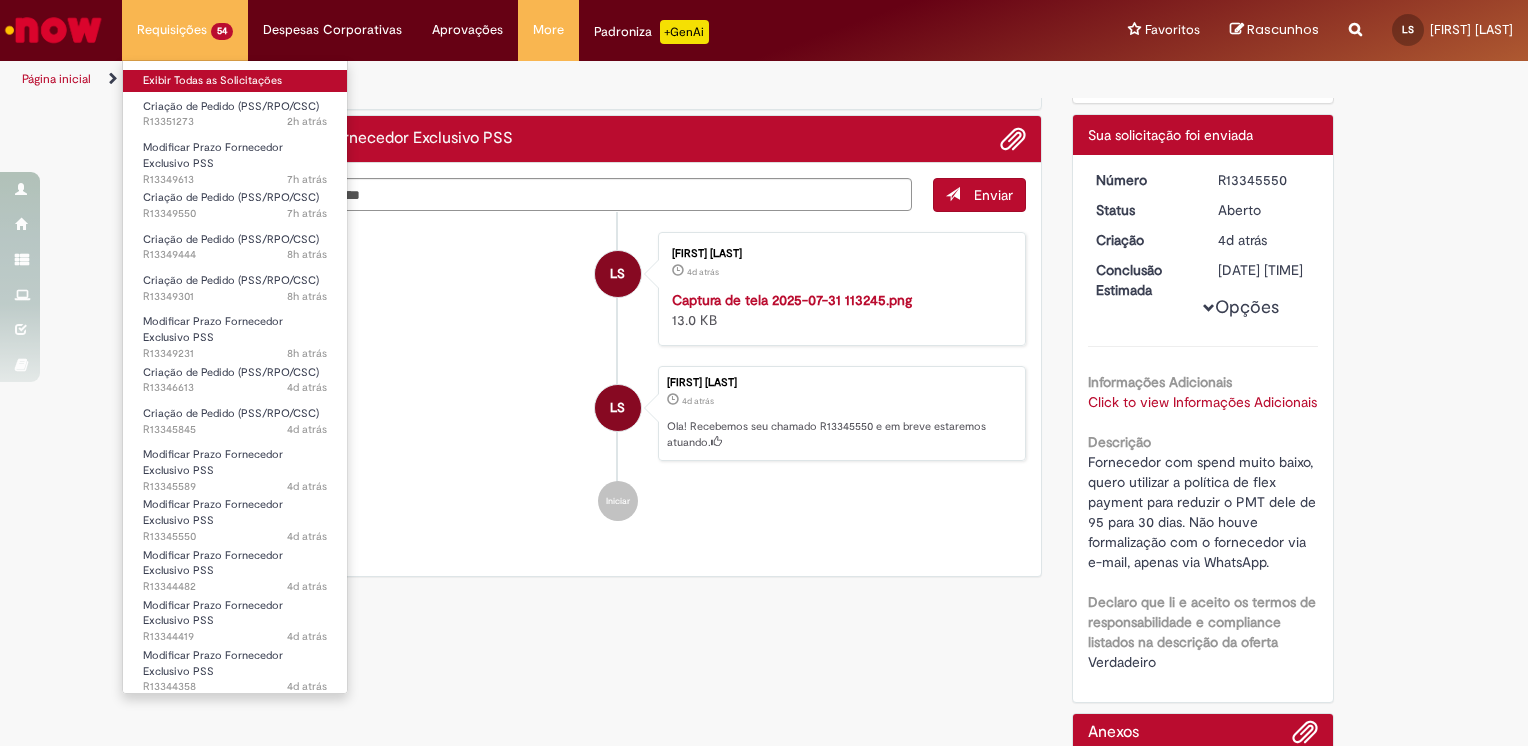 click on "Exibir Todas as Solicitações" at bounding box center [235, 81] 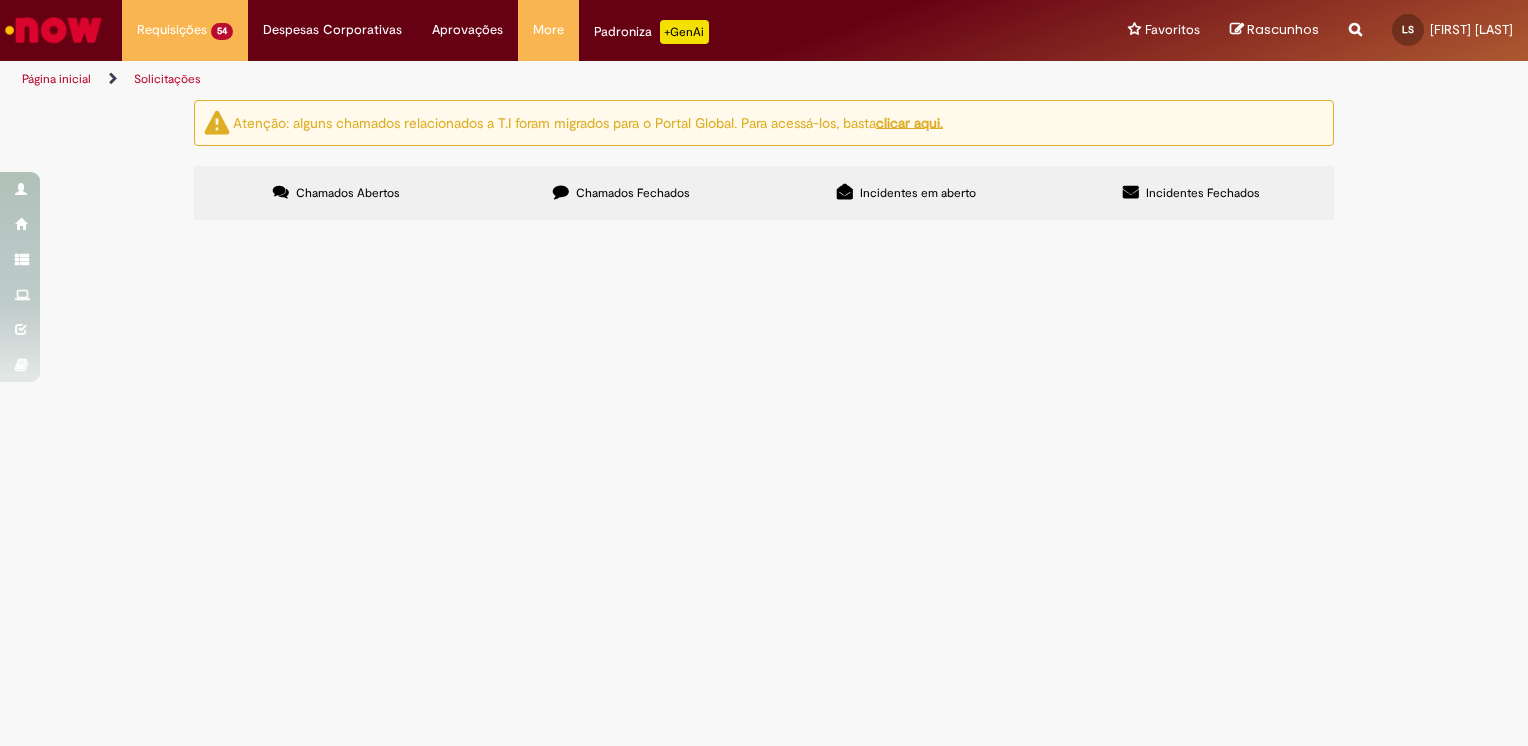 scroll, scrollTop: 0, scrollLeft: 0, axis: both 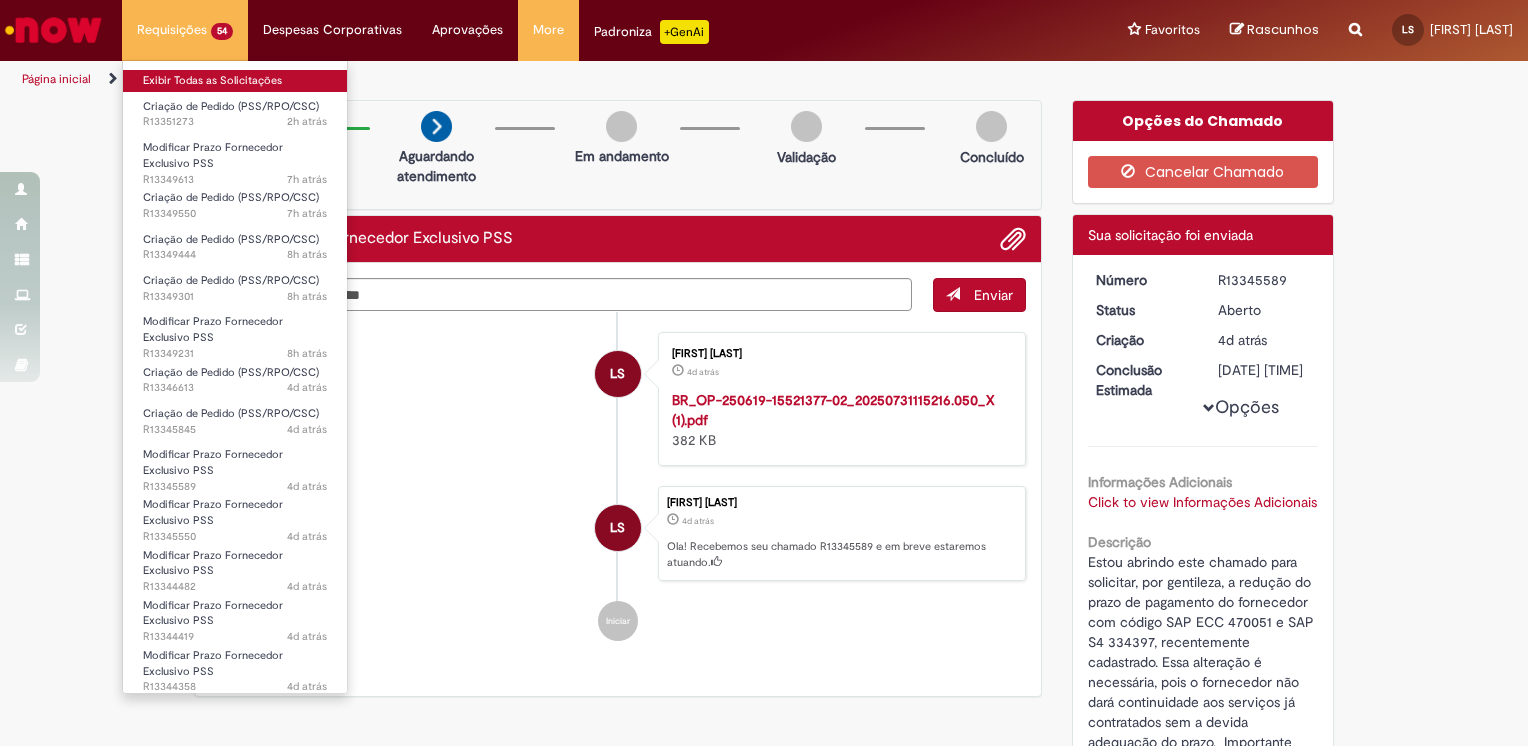 click on "Exibir Todas as Solicitações" at bounding box center (235, 81) 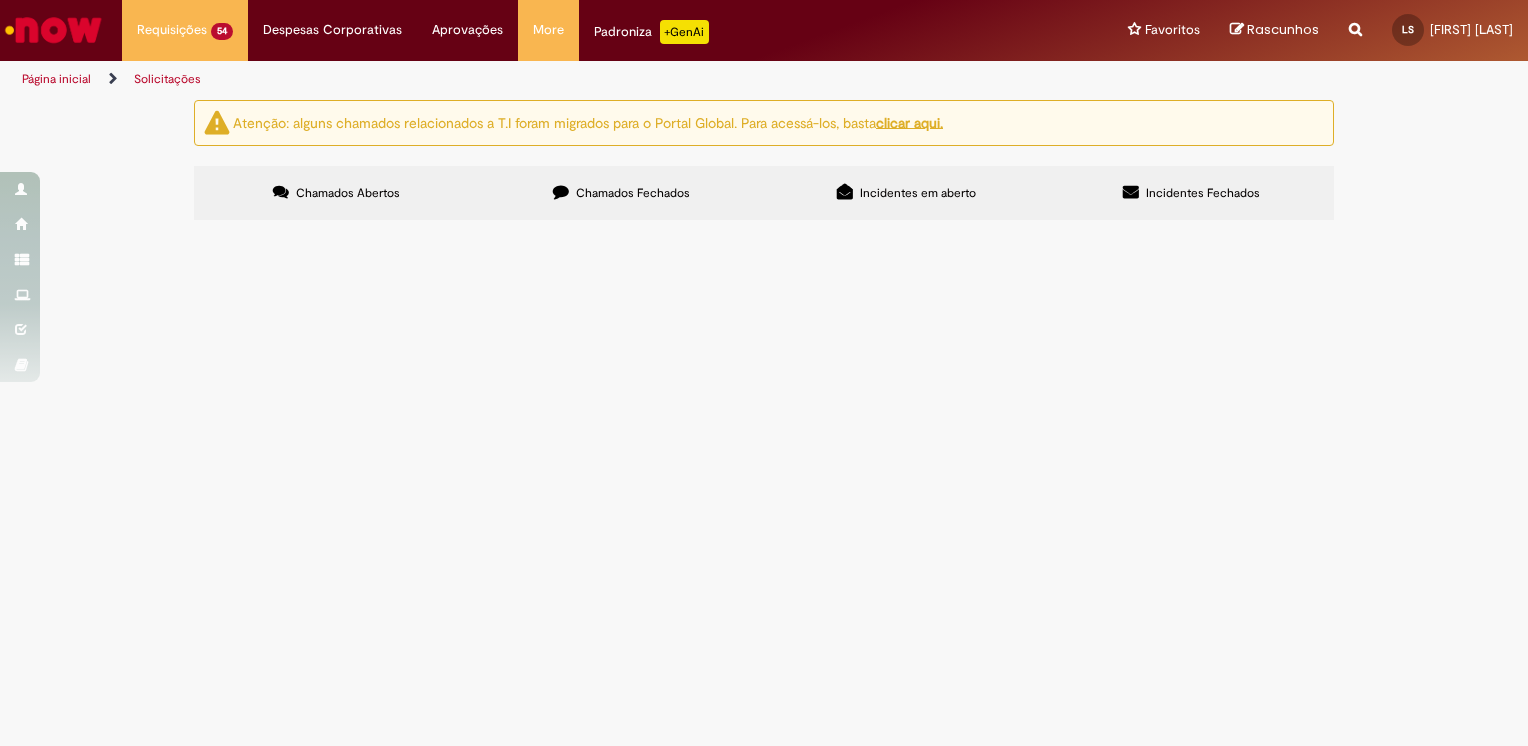 click at bounding box center [0, 0] 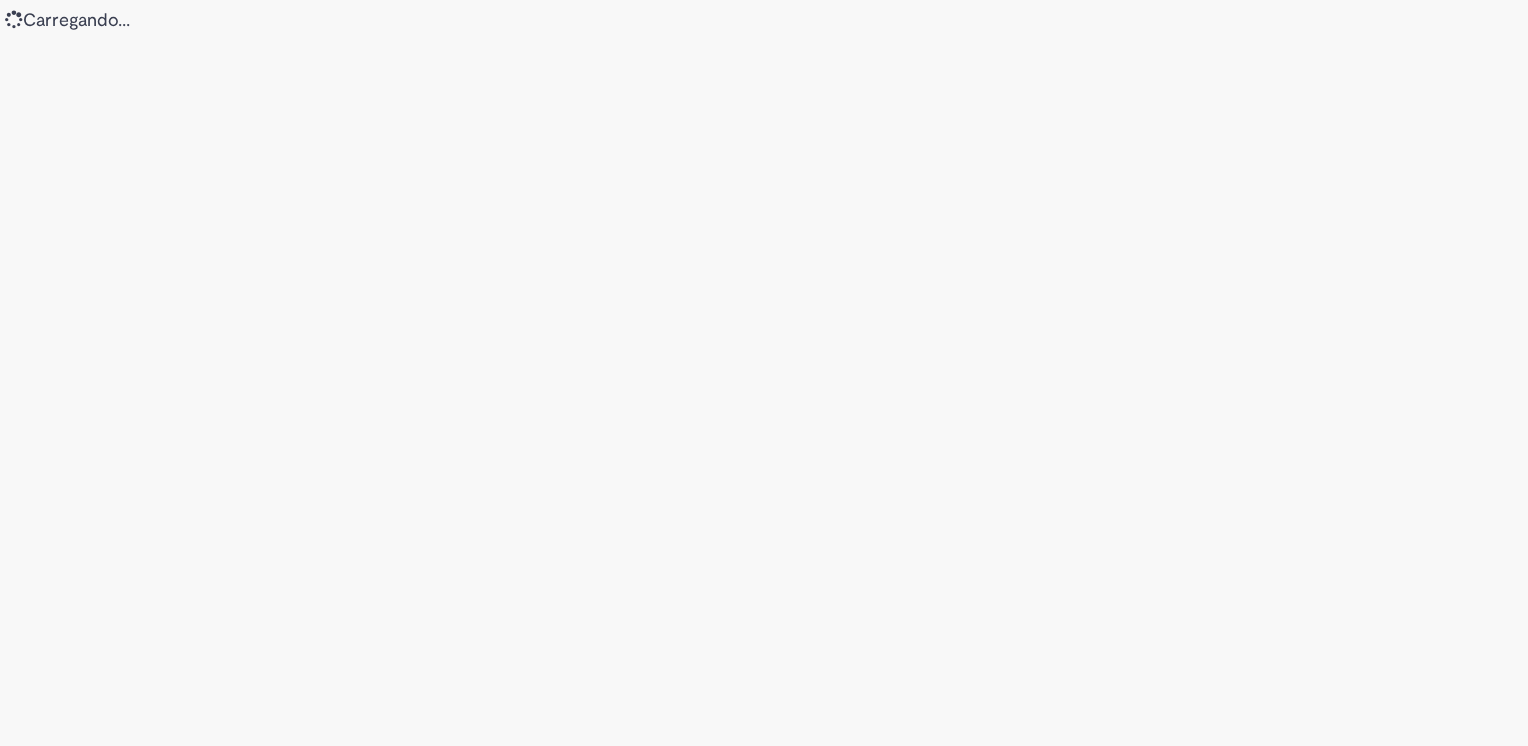 scroll, scrollTop: 0, scrollLeft: 0, axis: both 